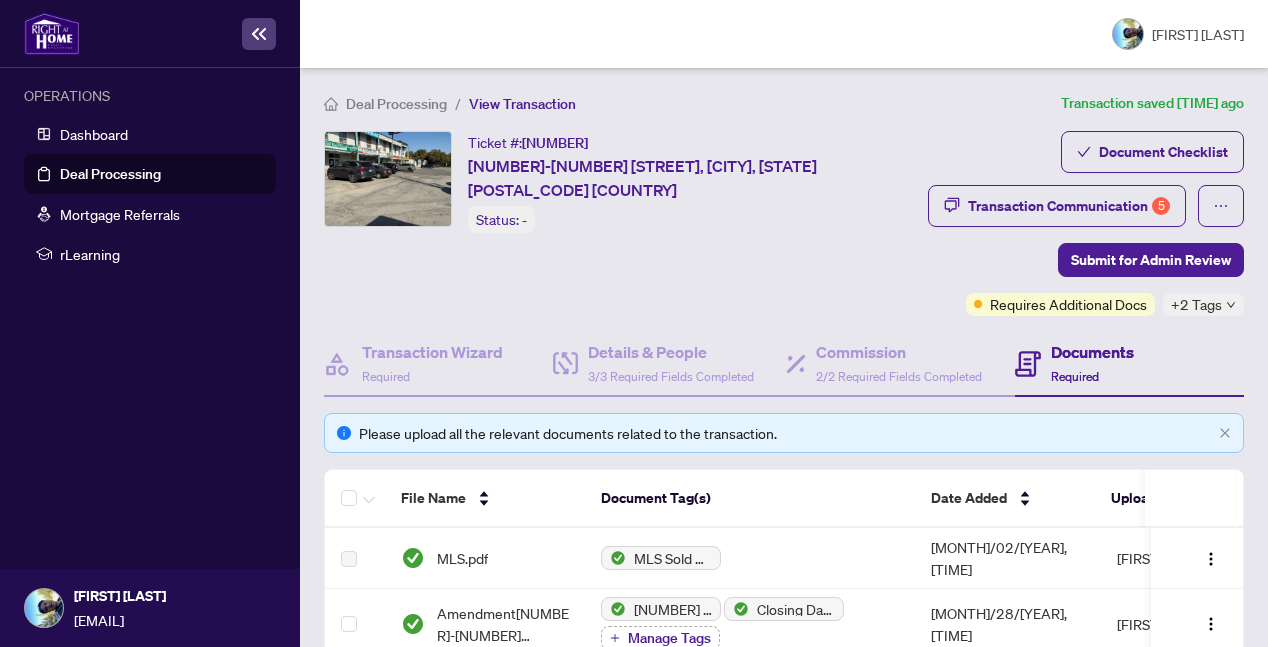 scroll, scrollTop: 0, scrollLeft: 0, axis: both 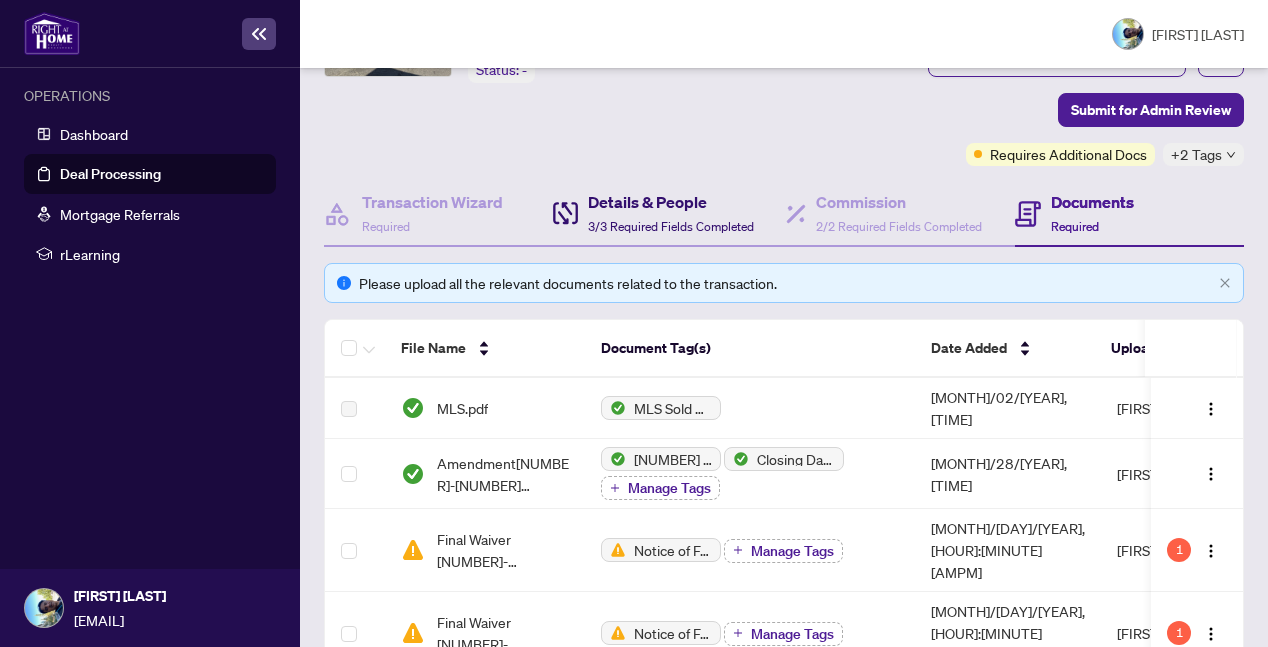 click on "Details & People" at bounding box center (671, 202) 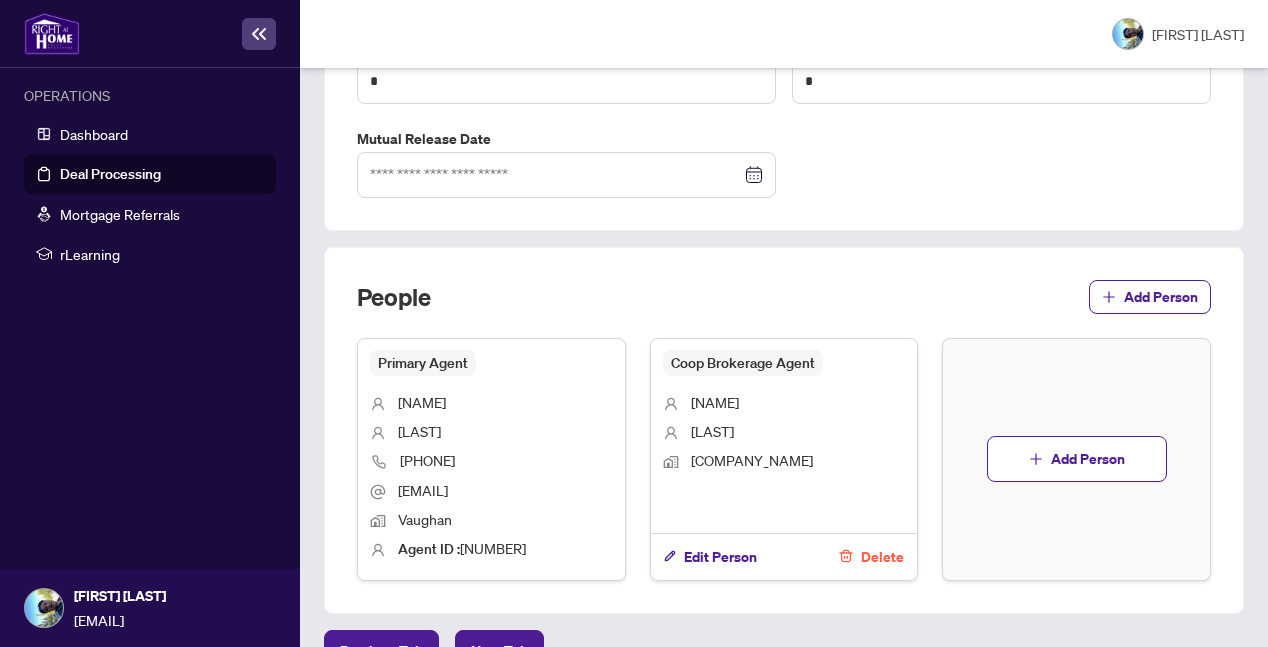 scroll, scrollTop: 1259, scrollLeft: 0, axis: vertical 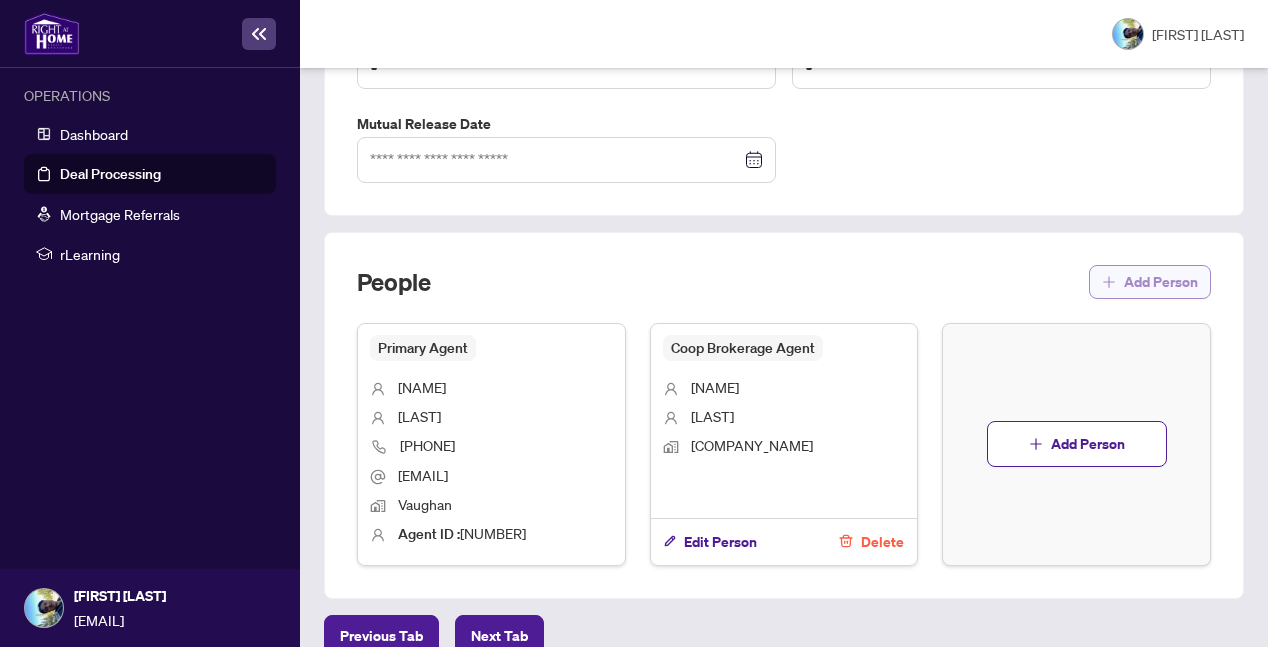 click on "Add Person" at bounding box center (1161, 282) 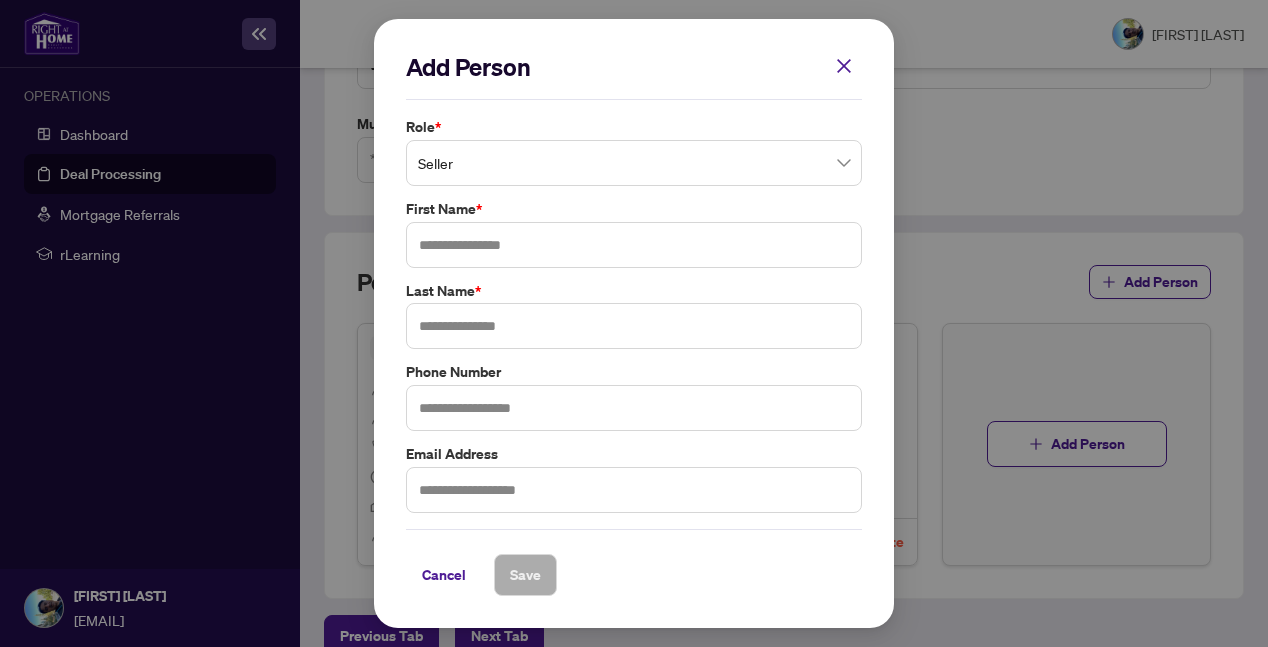 click on "Seller" at bounding box center (634, 163) 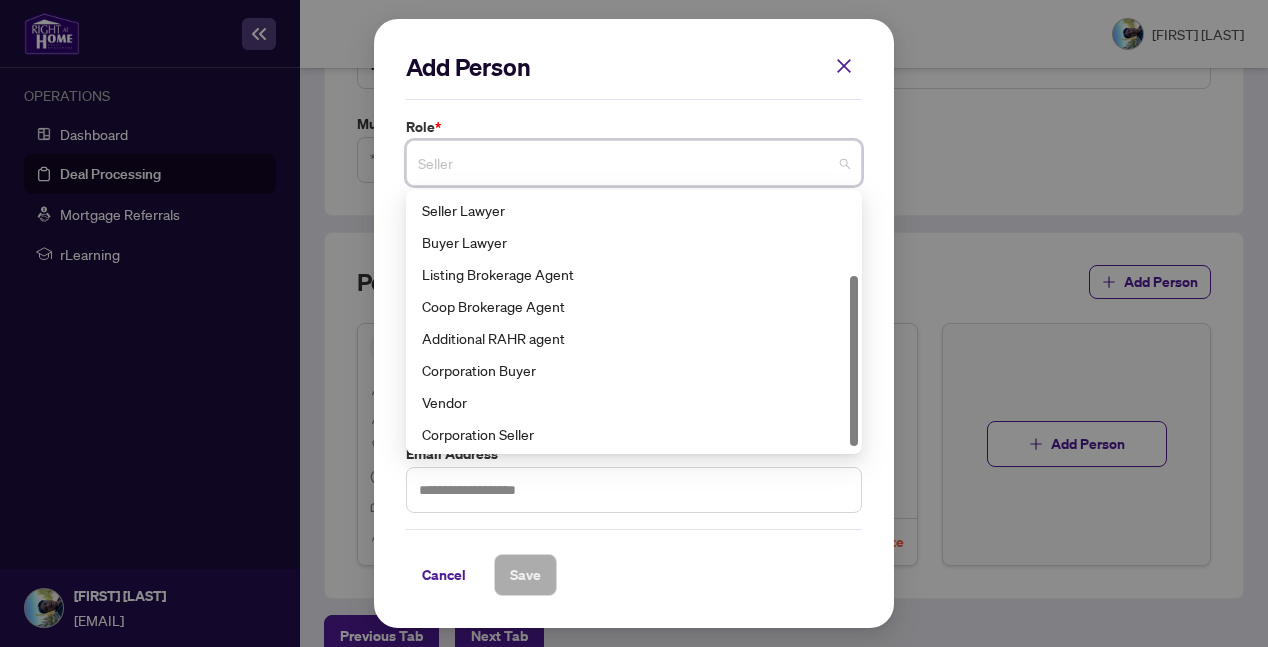 scroll, scrollTop: 111, scrollLeft: 0, axis: vertical 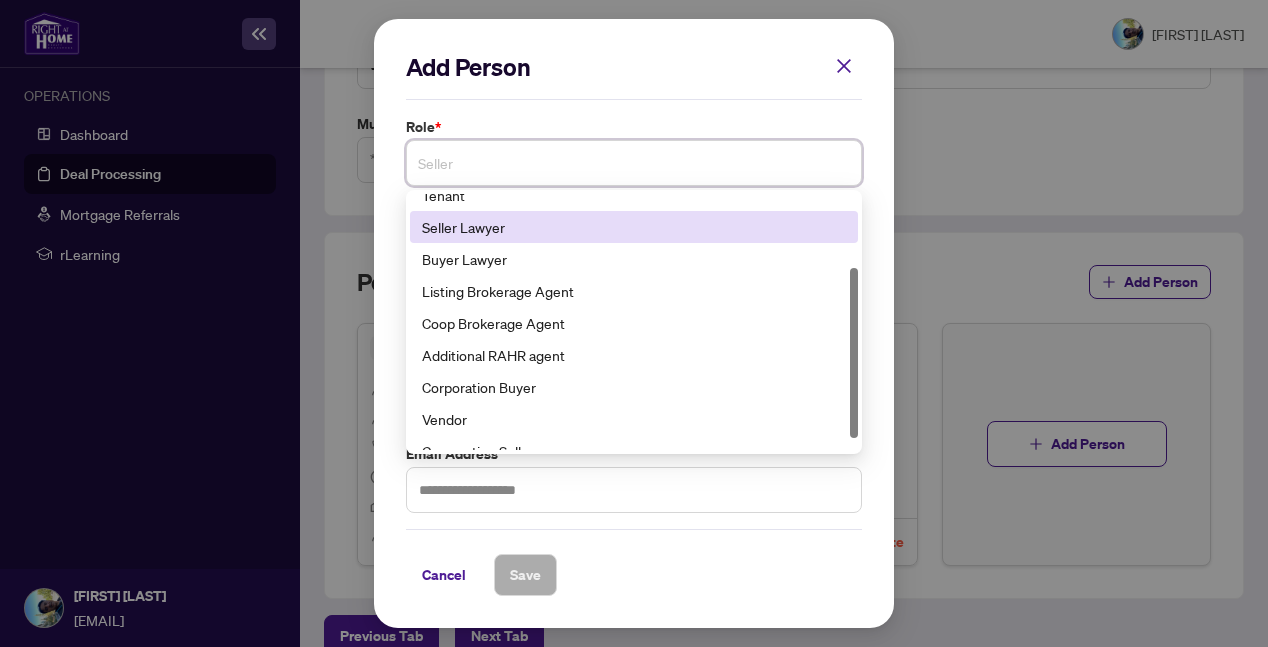 click on "Seller Lawyer" at bounding box center (634, 227) 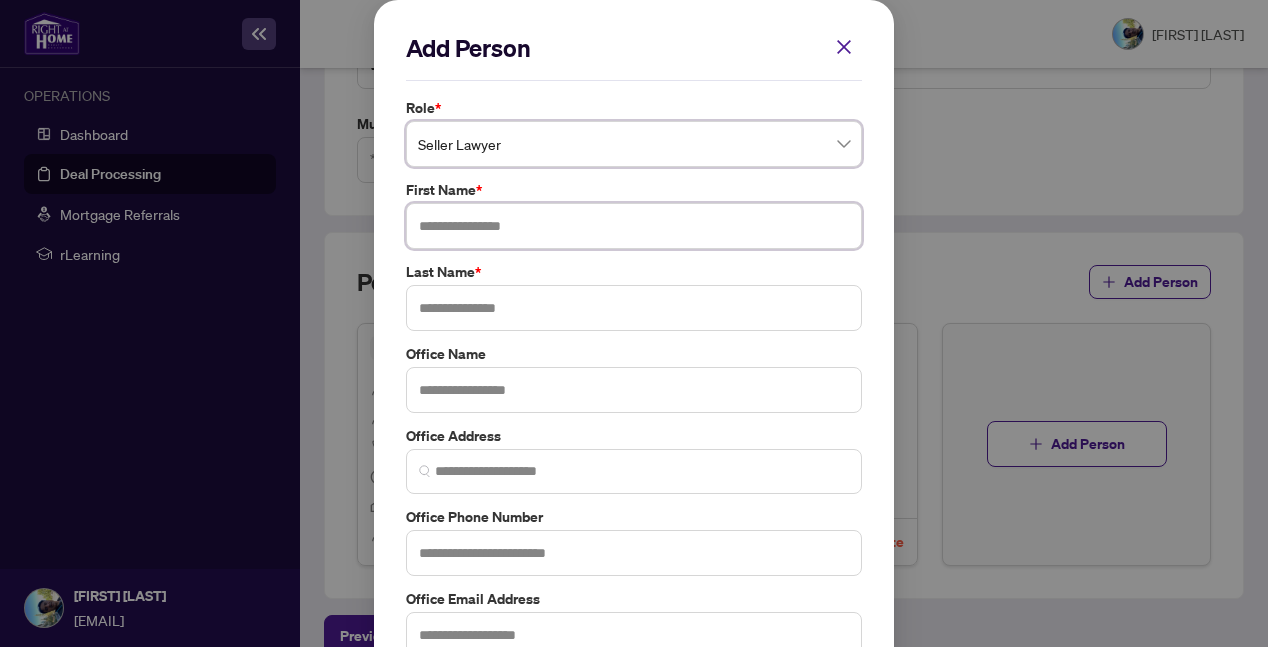 click at bounding box center [634, 226] 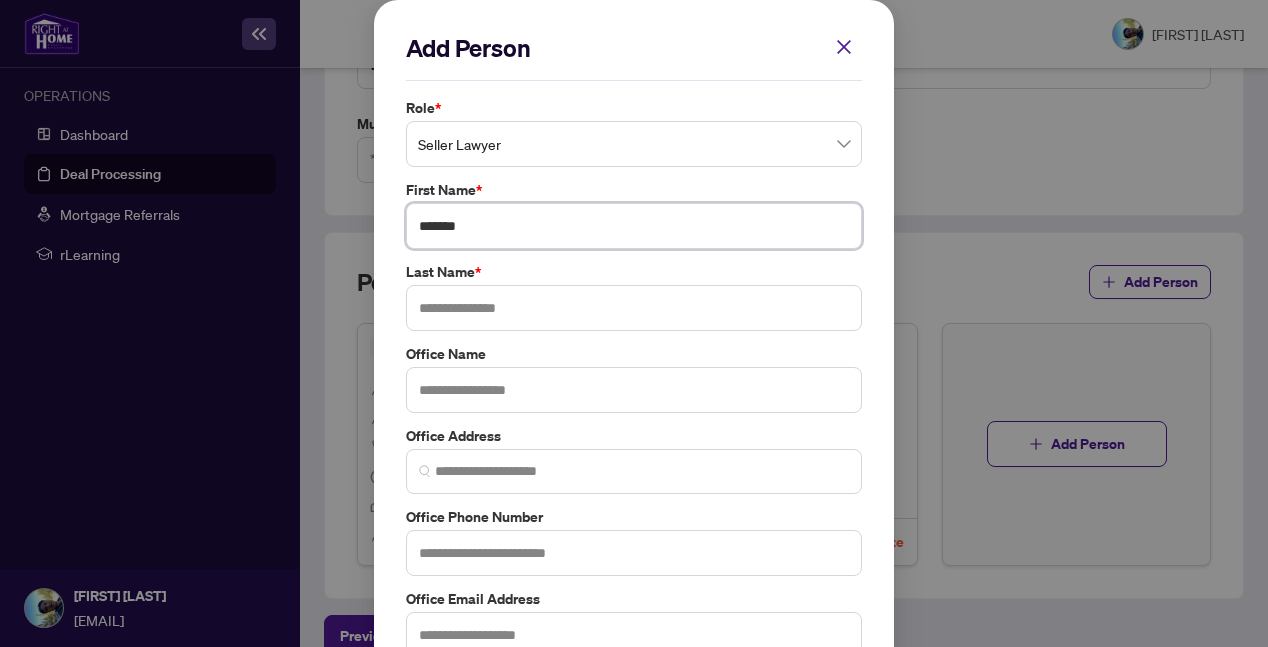 type on "*******" 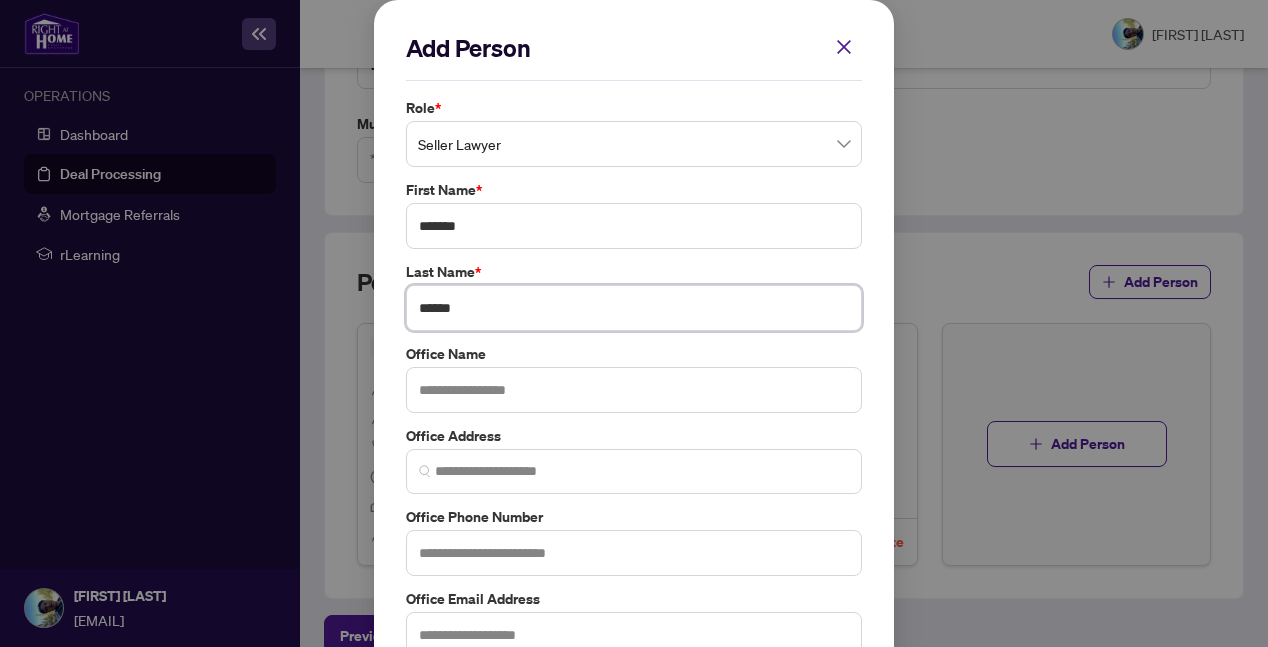 type on "******" 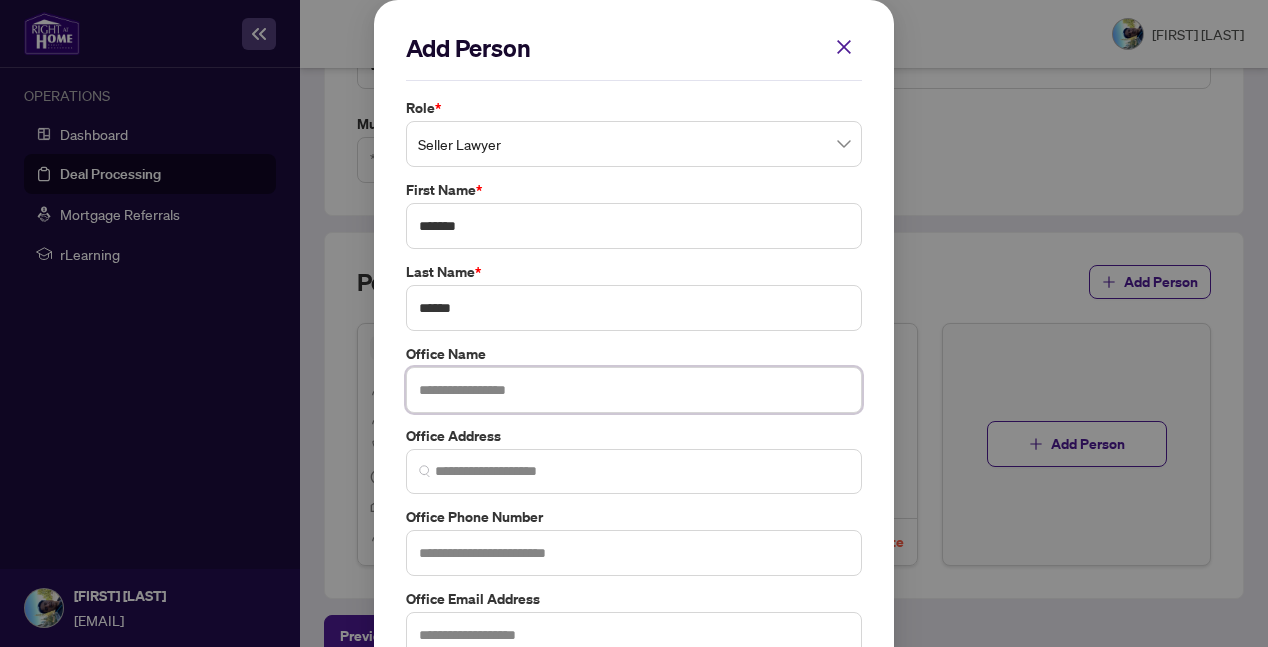click at bounding box center [634, 390] 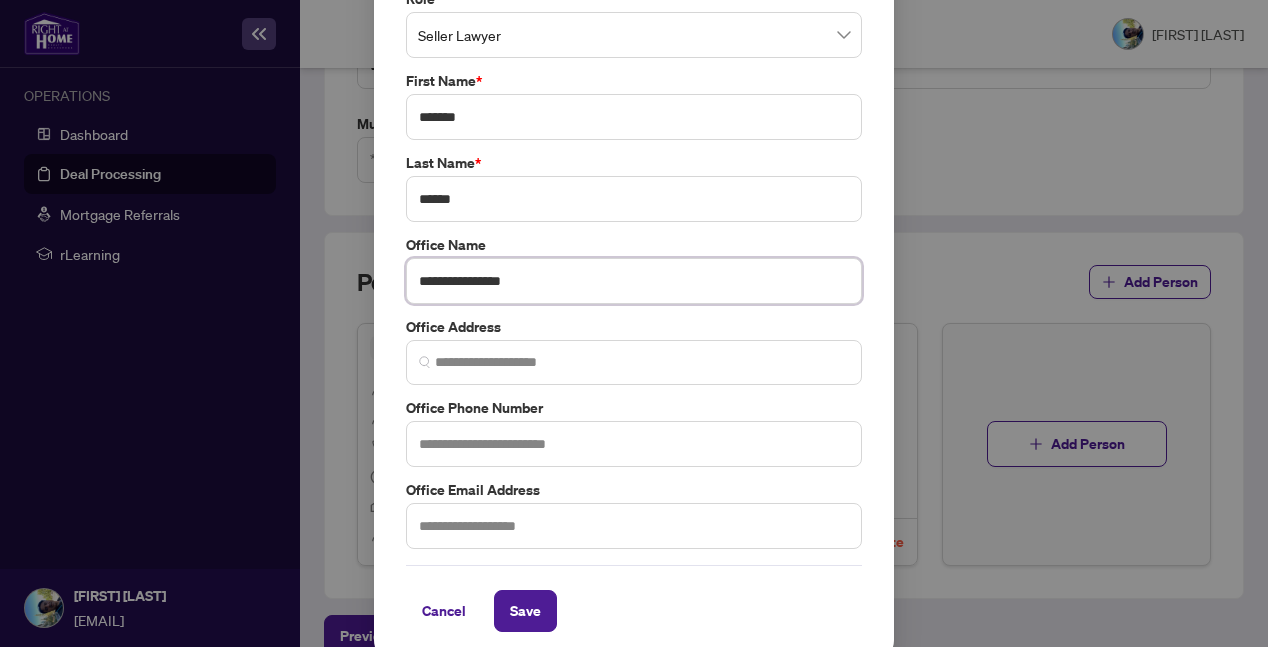 scroll, scrollTop: 126, scrollLeft: 0, axis: vertical 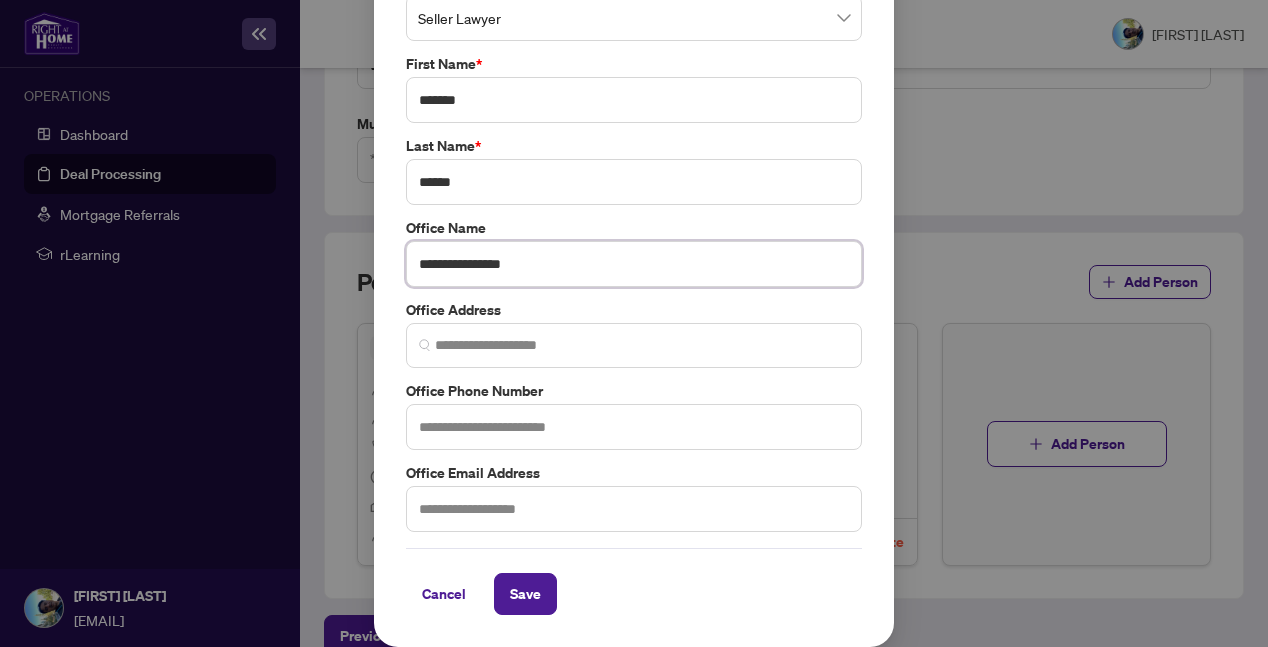 type on "**********" 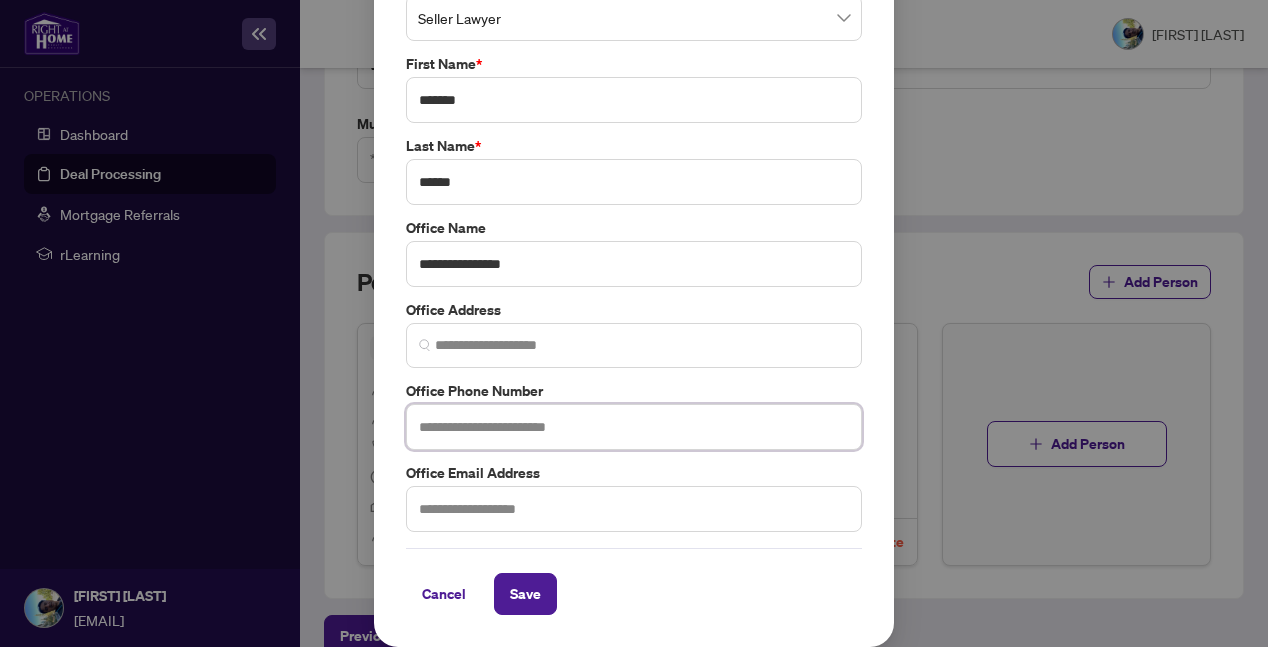 click at bounding box center [634, 427] 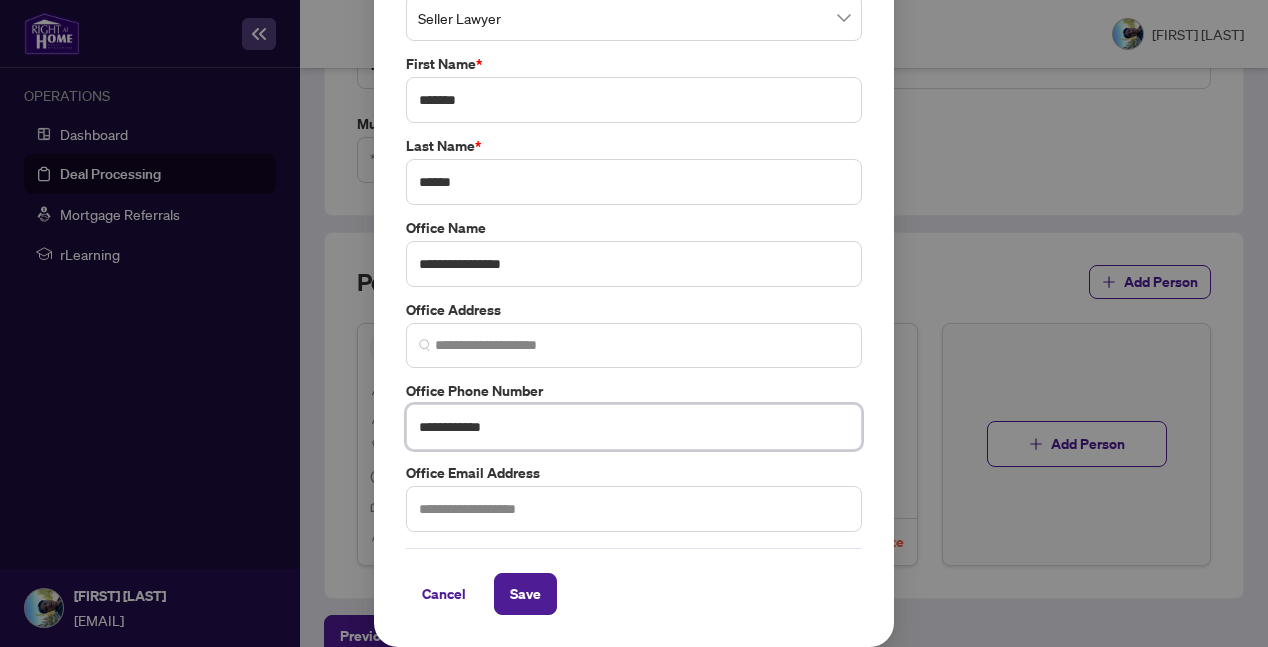type on "**********" 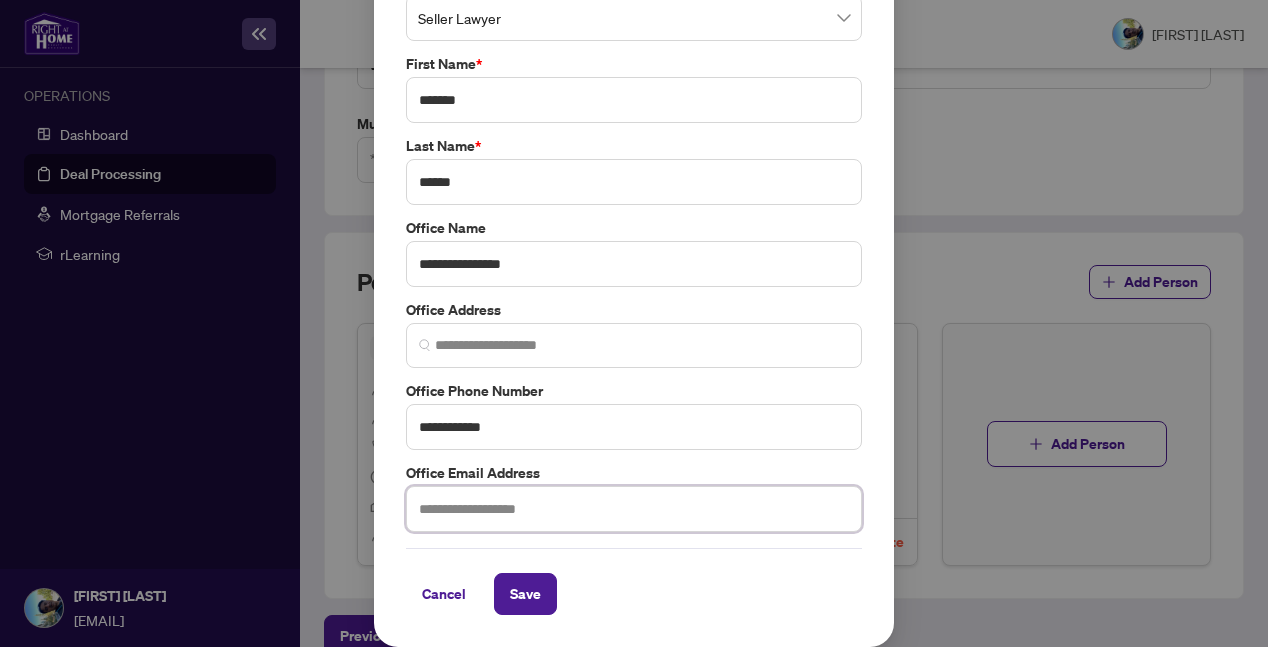 click at bounding box center (634, 509) 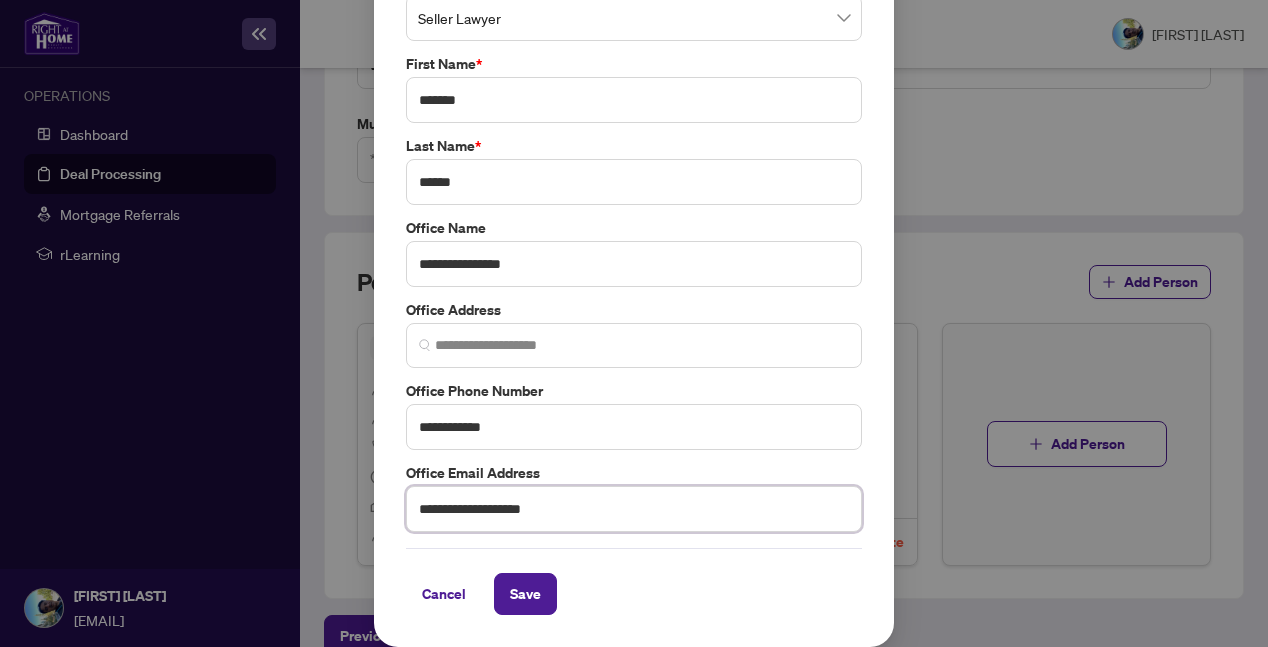 type on "**********" 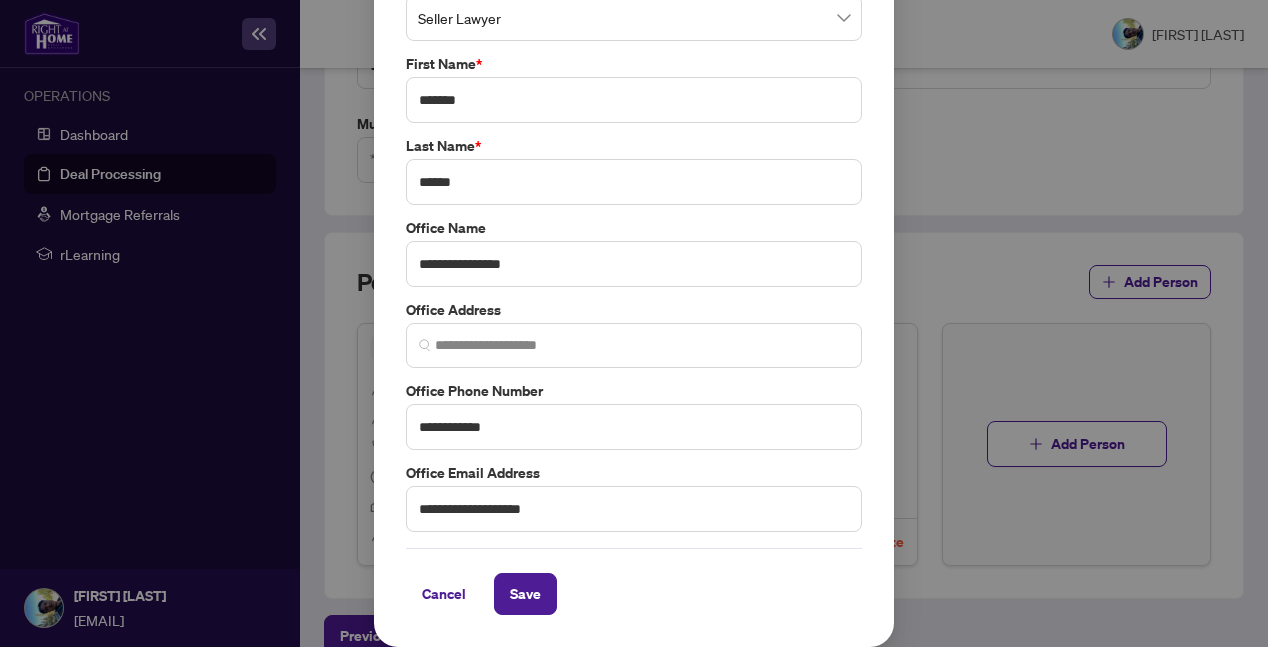 click on "Cancel Save" at bounding box center (634, 594) 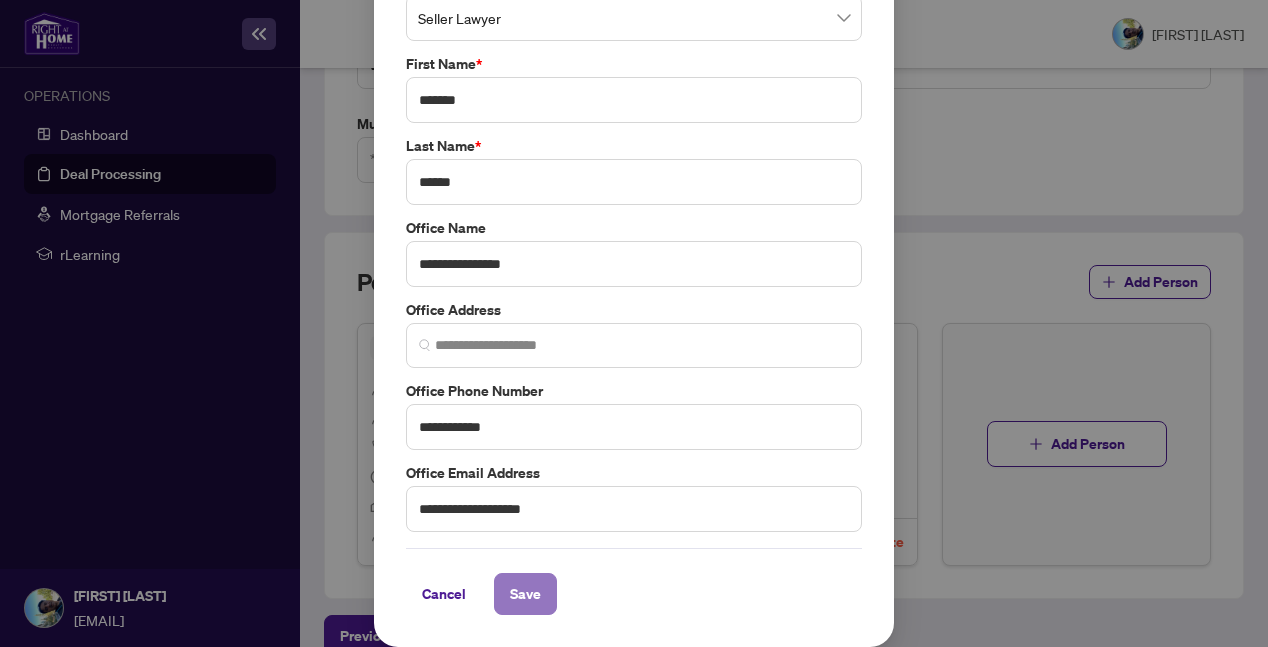 click on "Save" at bounding box center (525, 594) 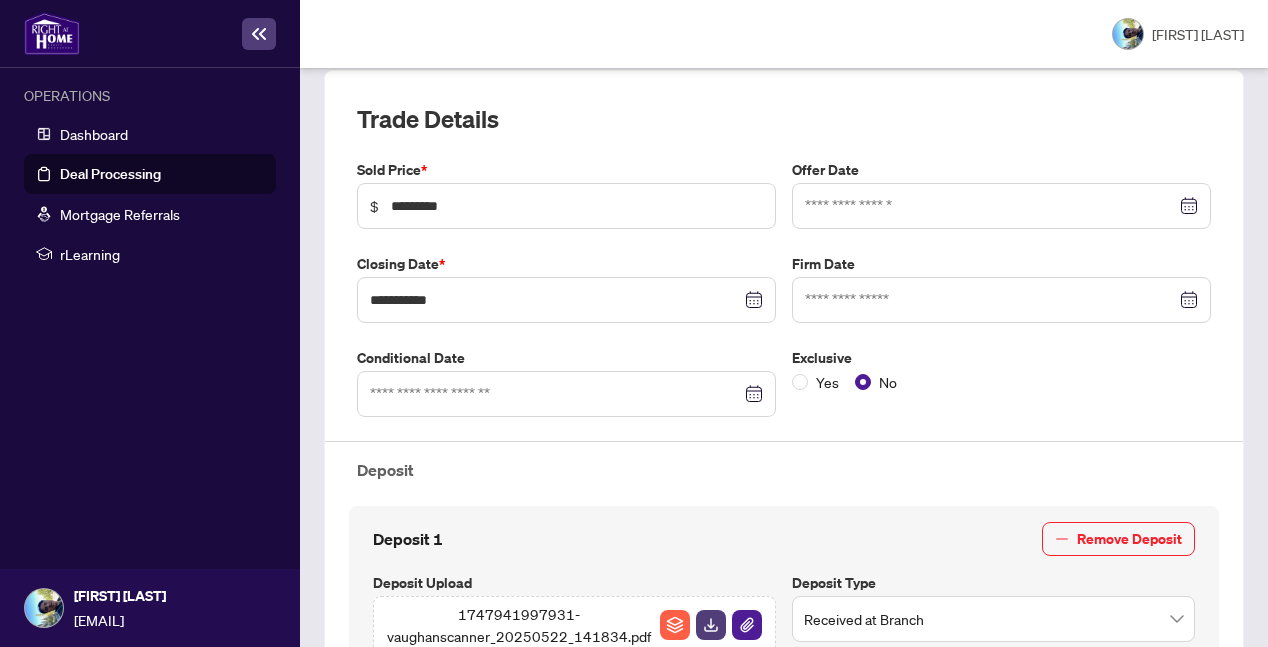 scroll, scrollTop: 0, scrollLeft: 0, axis: both 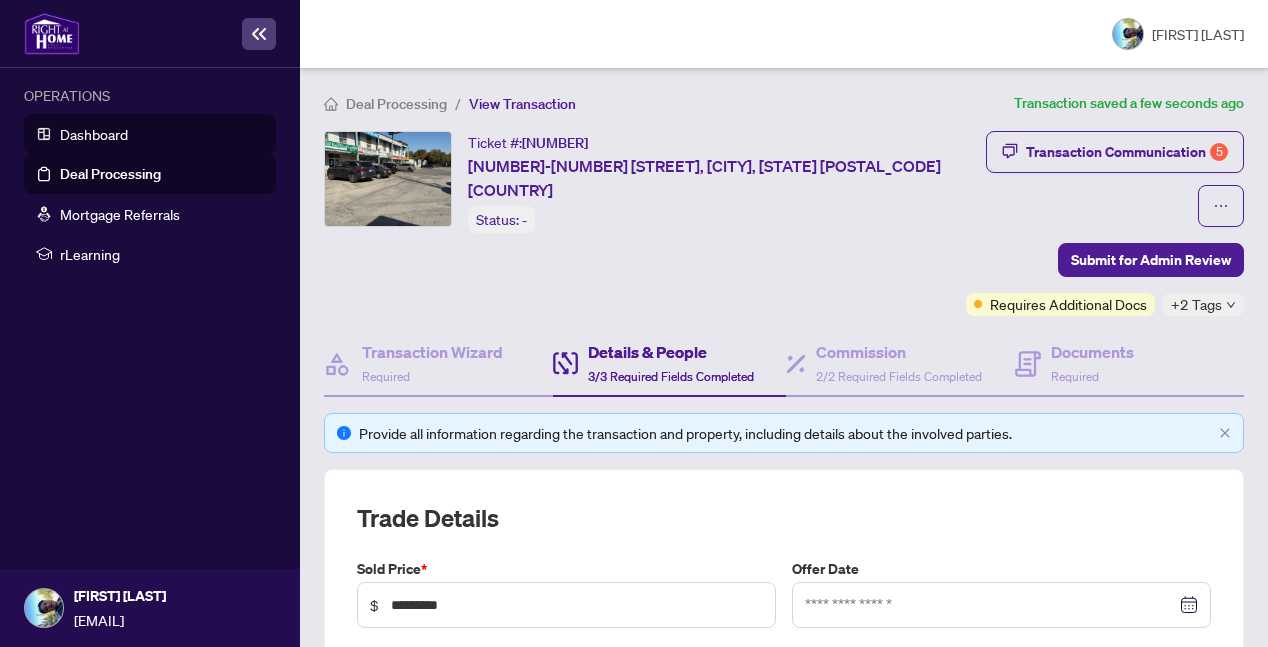 click on "Dashboard" at bounding box center (94, 134) 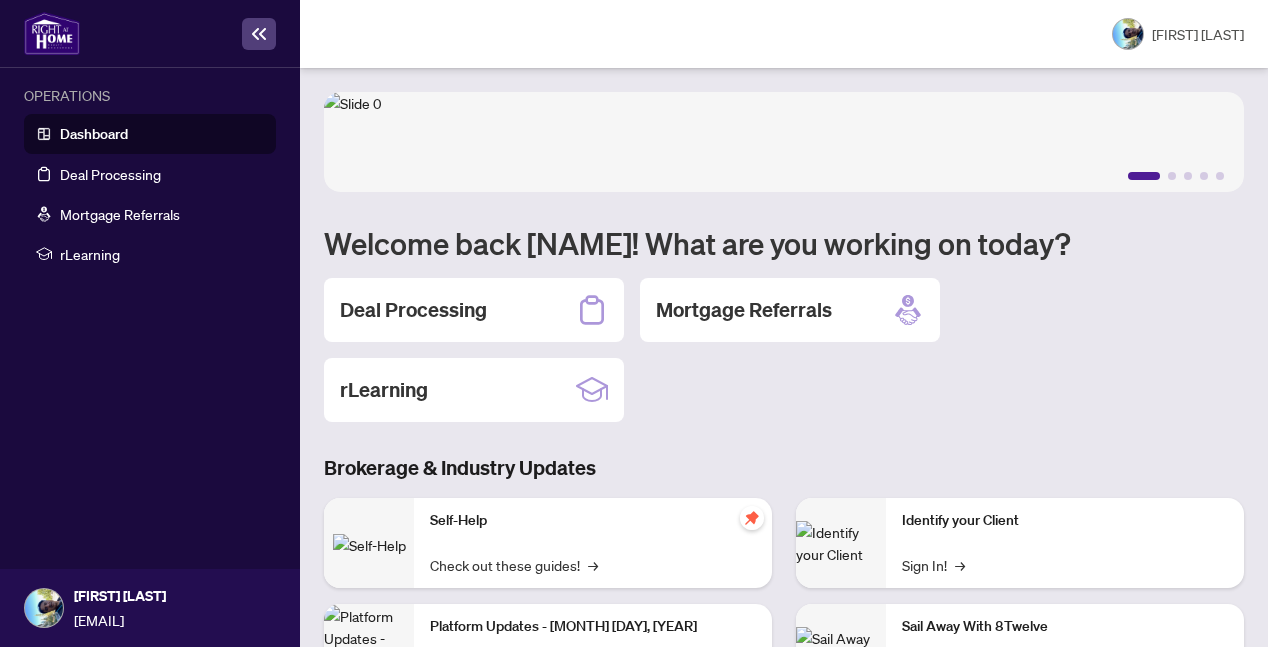 click on "Deal Processing Mortgage Referrals rLearning" at bounding box center (784, 350) 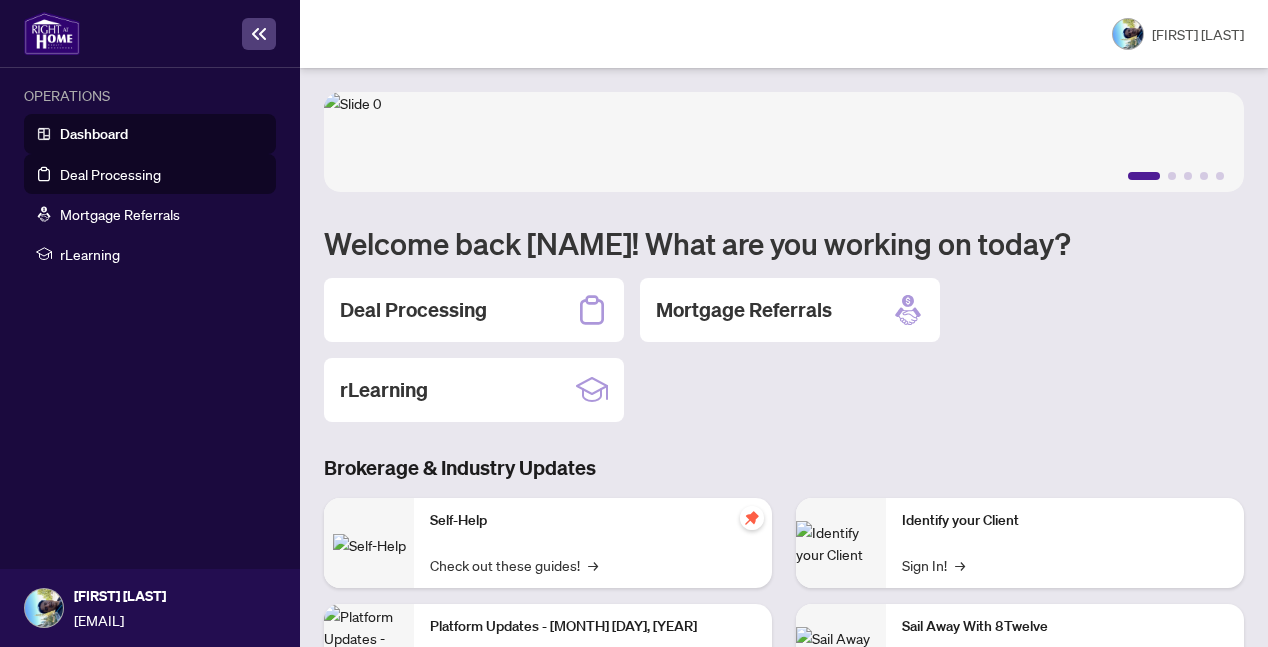 click on "Deal Processing" at bounding box center (110, 174) 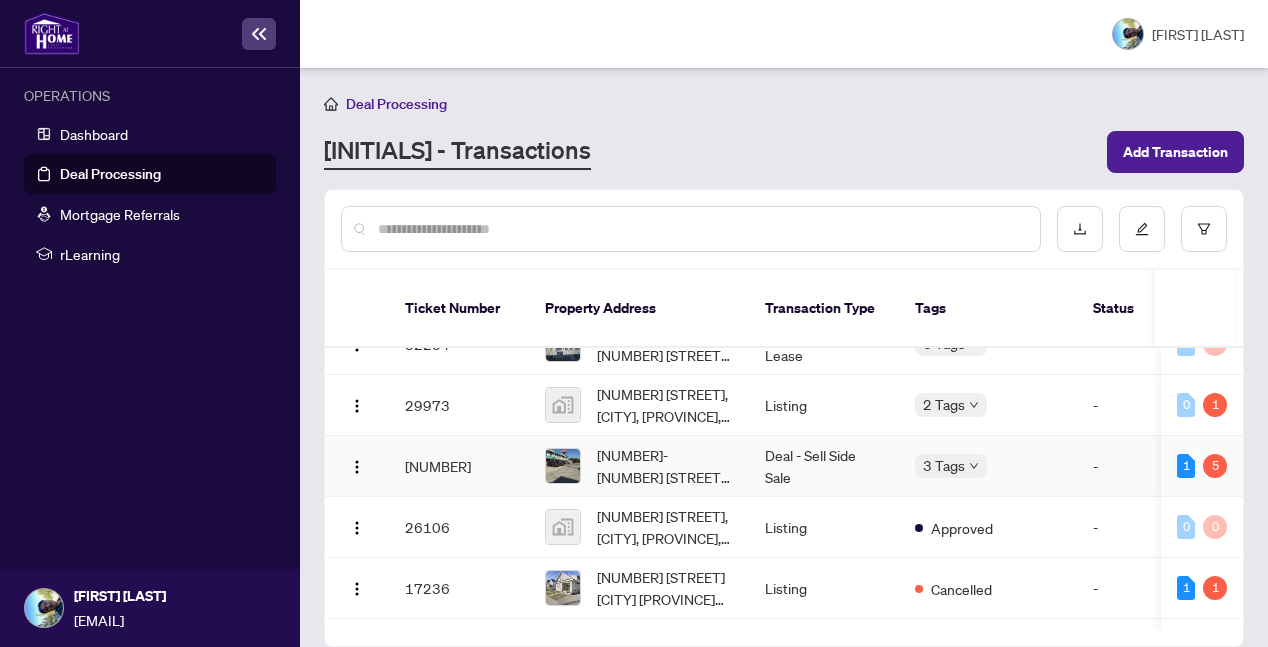 scroll, scrollTop: 415, scrollLeft: 0, axis: vertical 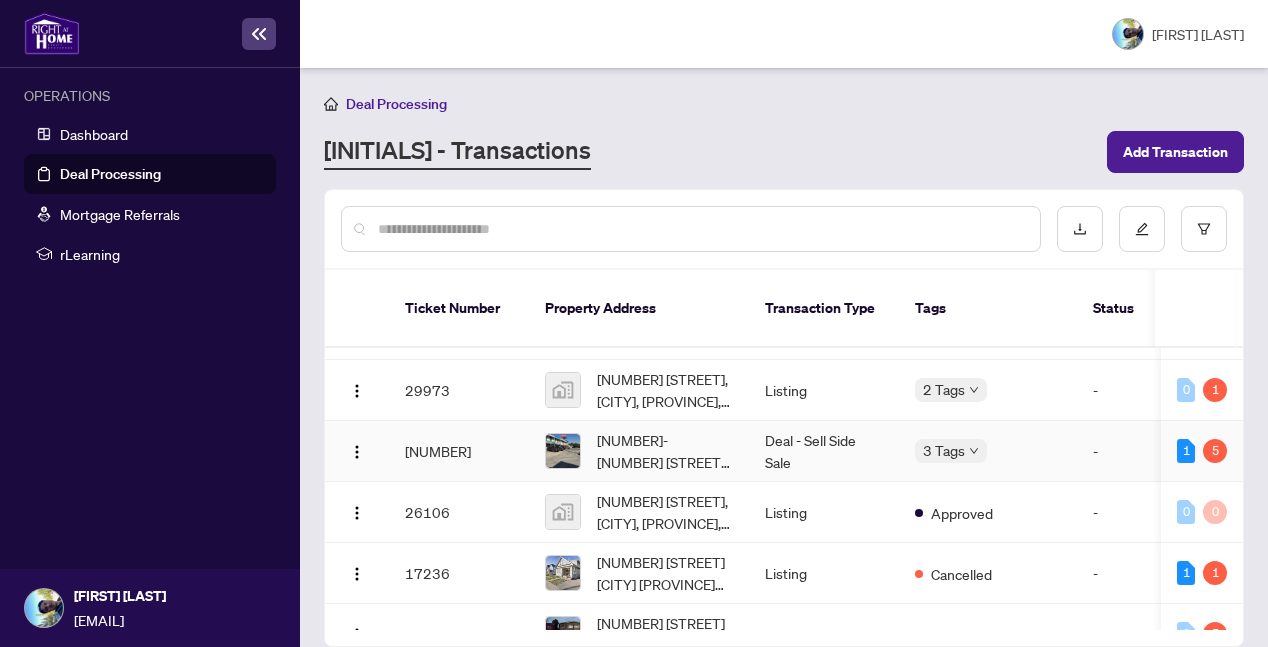 click on "[NUMBER]-[NUMBER] [STREET], [CITY], [STATE] [POSTAL_CODE] [COUNTRY]" at bounding box center [639, 451] 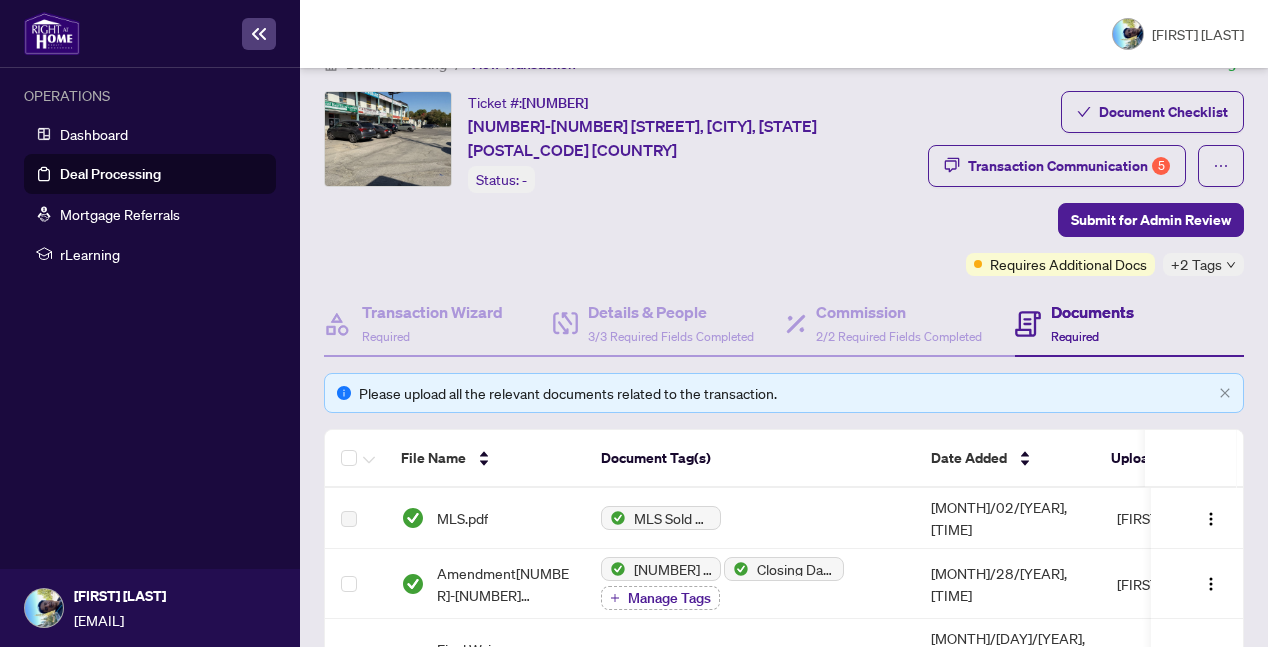 scroll, scrollTop: 41, scrollLeft: 0, axis: vertical 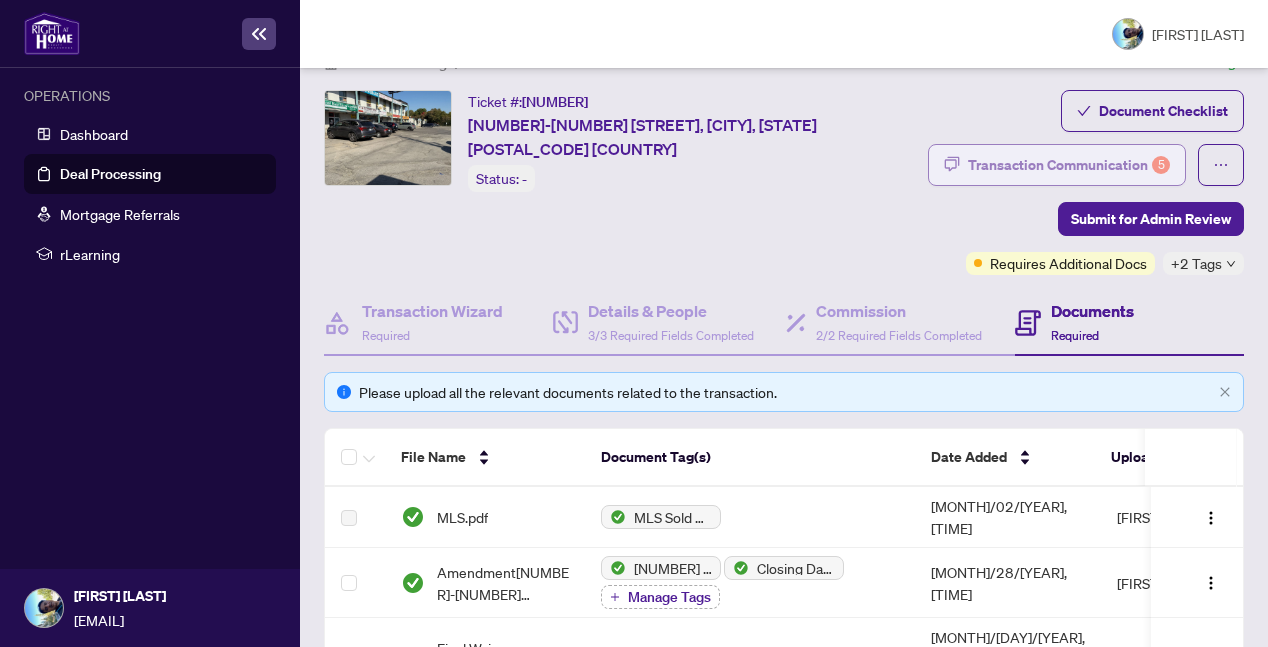 click on "Transaction Communication 5" at bounding box center (1069, 165) 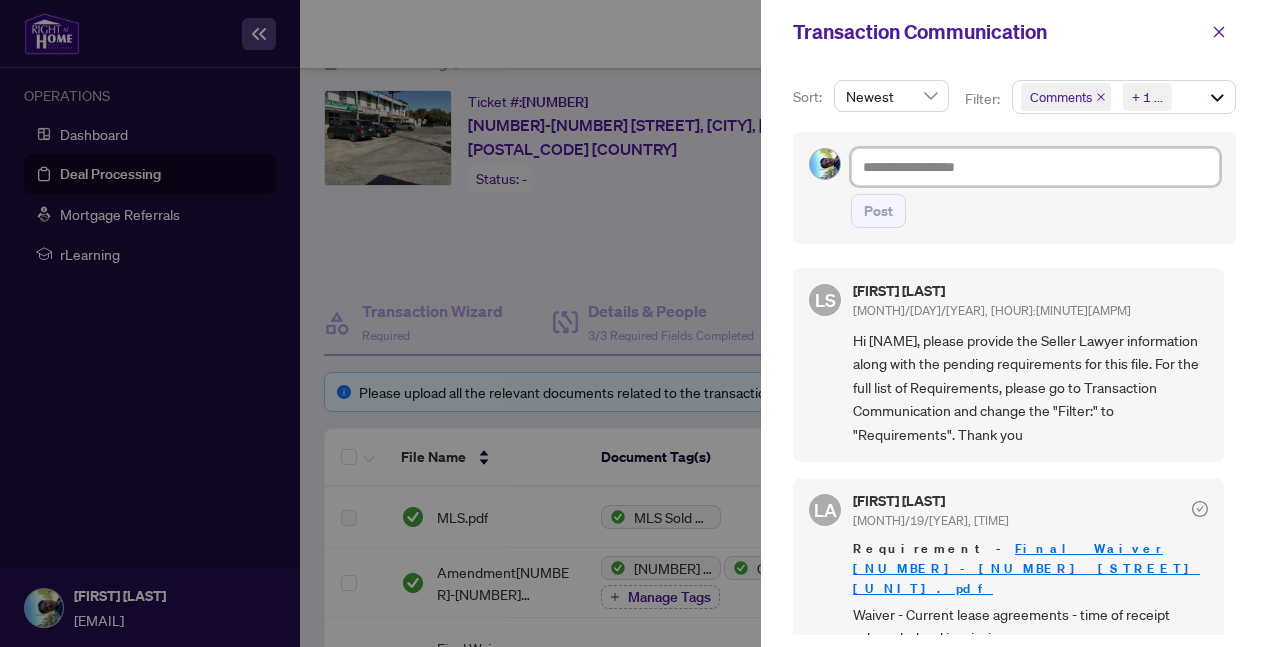 click at bounding box center (1035, 167) 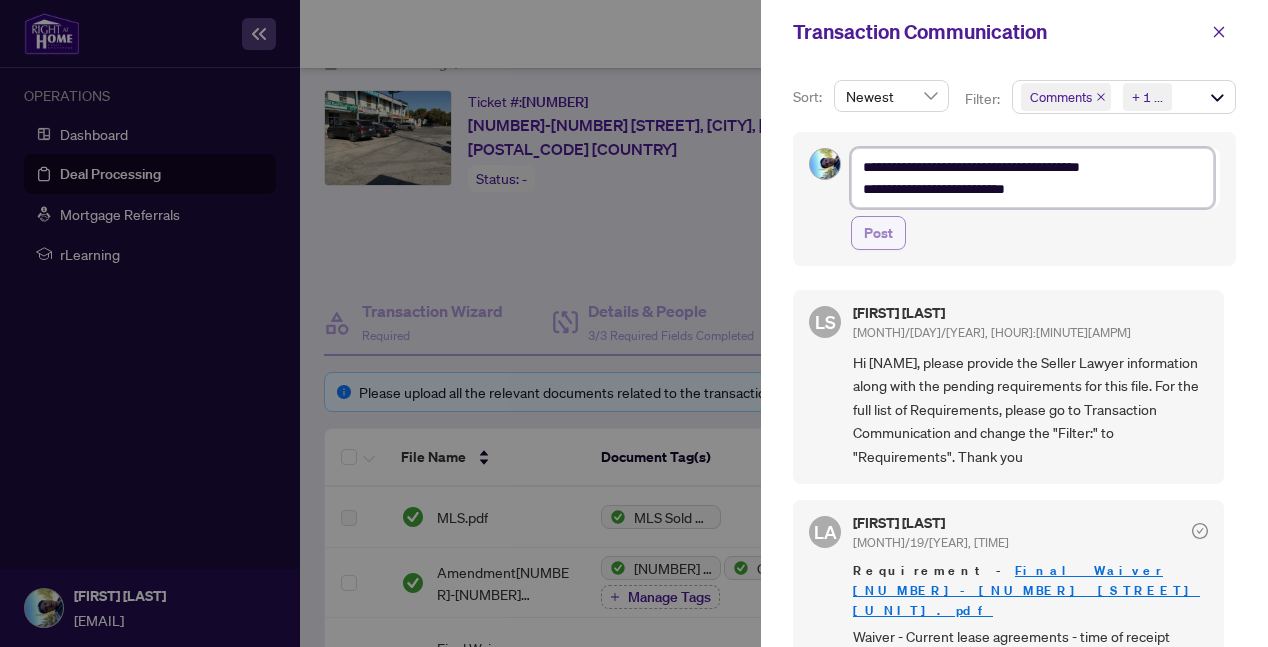 type on "**********" 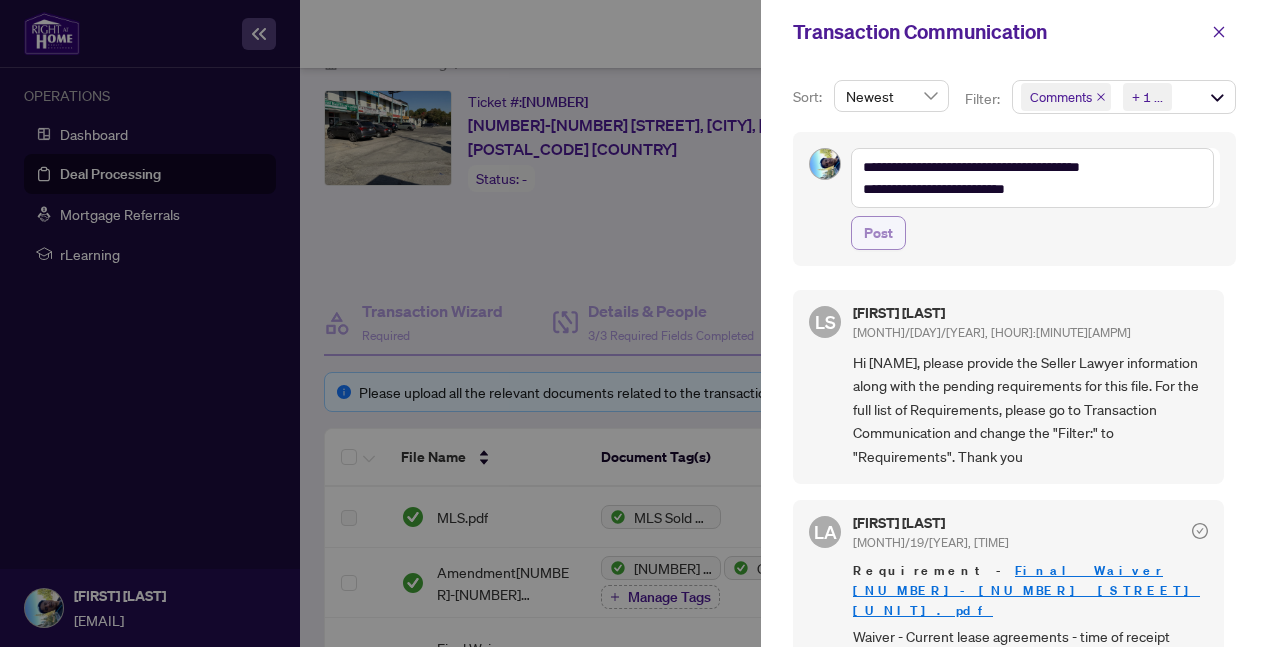 click on "Post" at bounding box center [878, 233] 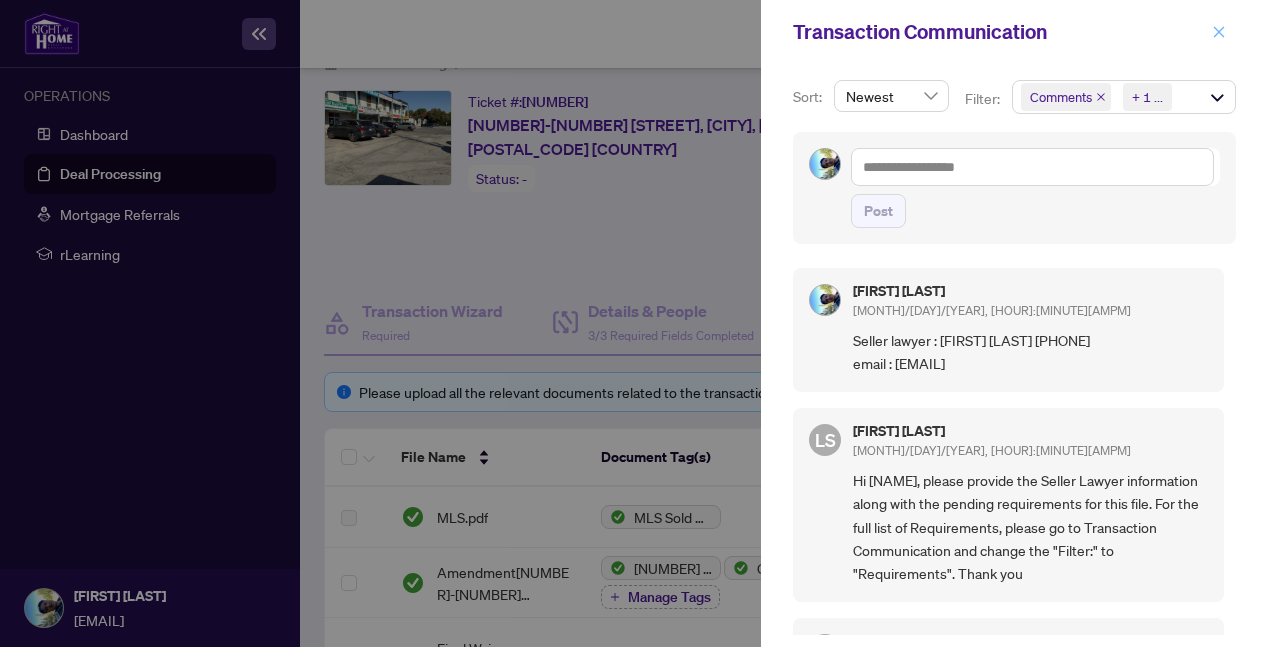 click at bounding box center [1219, 31] 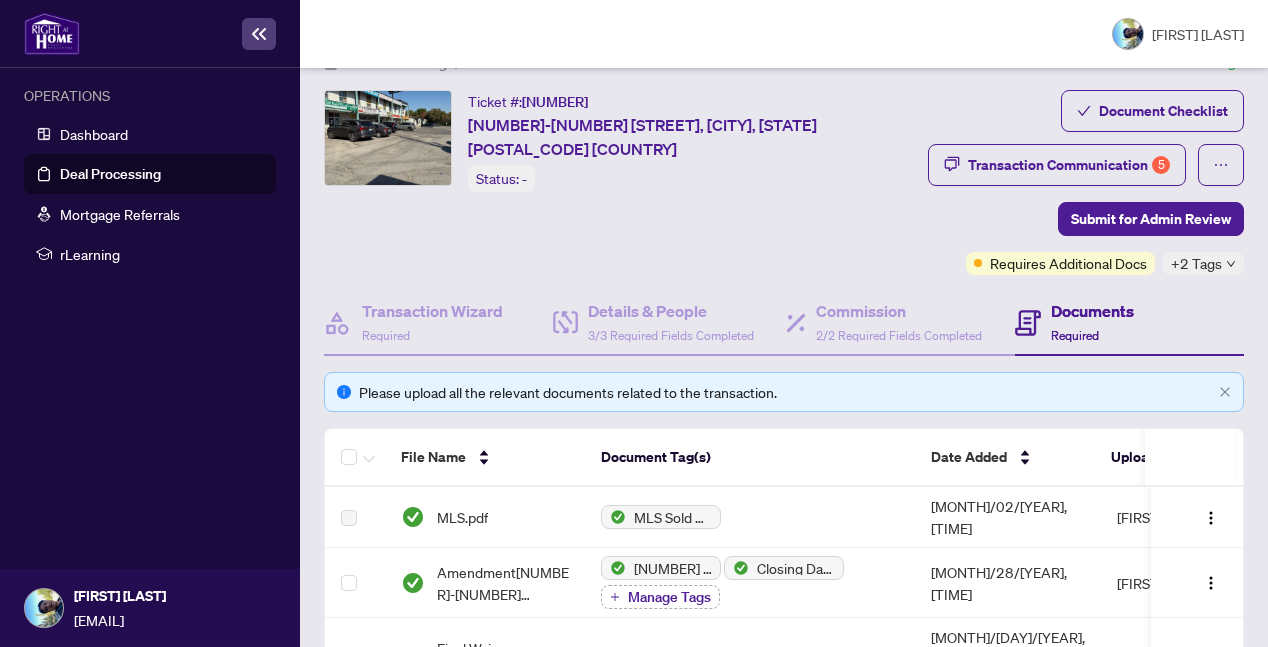 click on "Ticket #: [NUMBER] [NUMBER] [STREET], [CITY], [PROVINCE] [POSTAL_CODE], [COUNTRY] Status: -" at bounding box center [660, 141] 